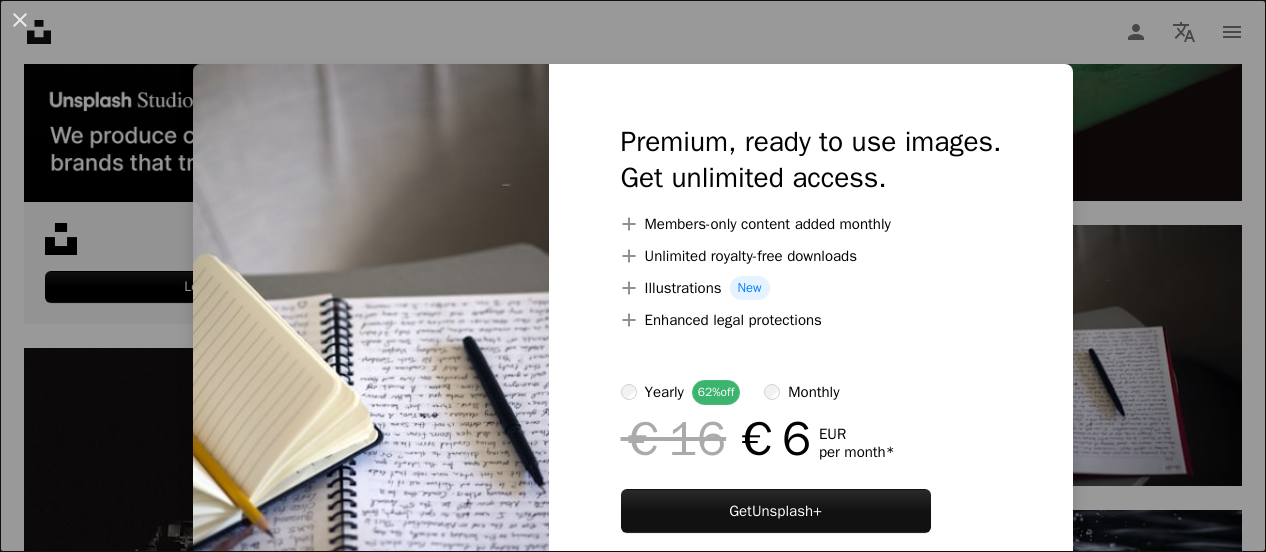 scroll, scrollTop: 0, scrollLeft: 0, axis: both 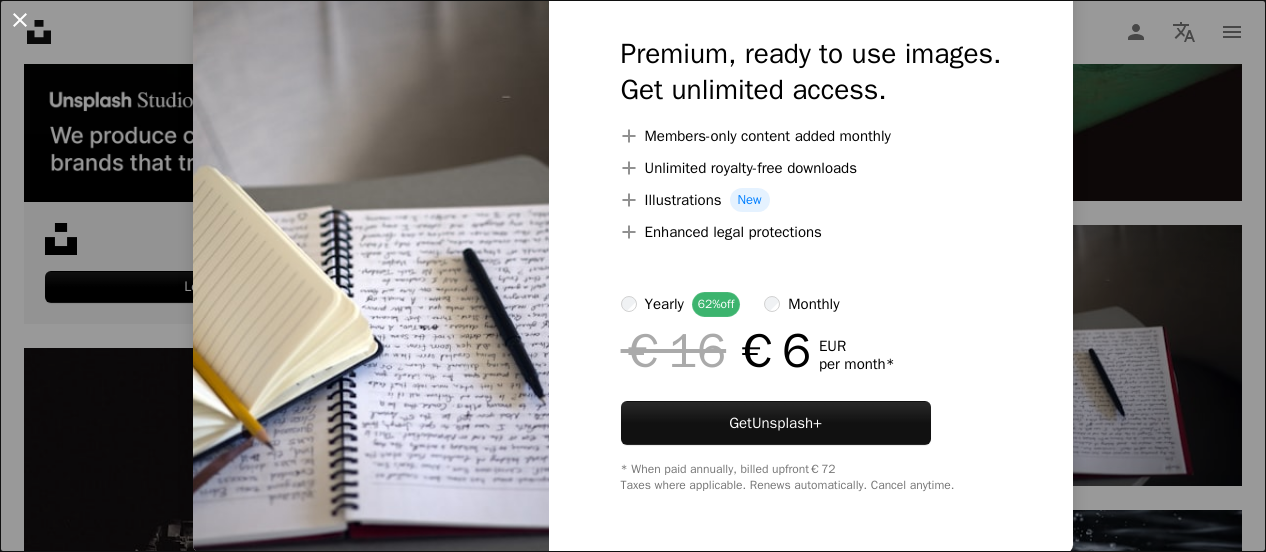 click on "An X shape" at bounding box center (20, 20) 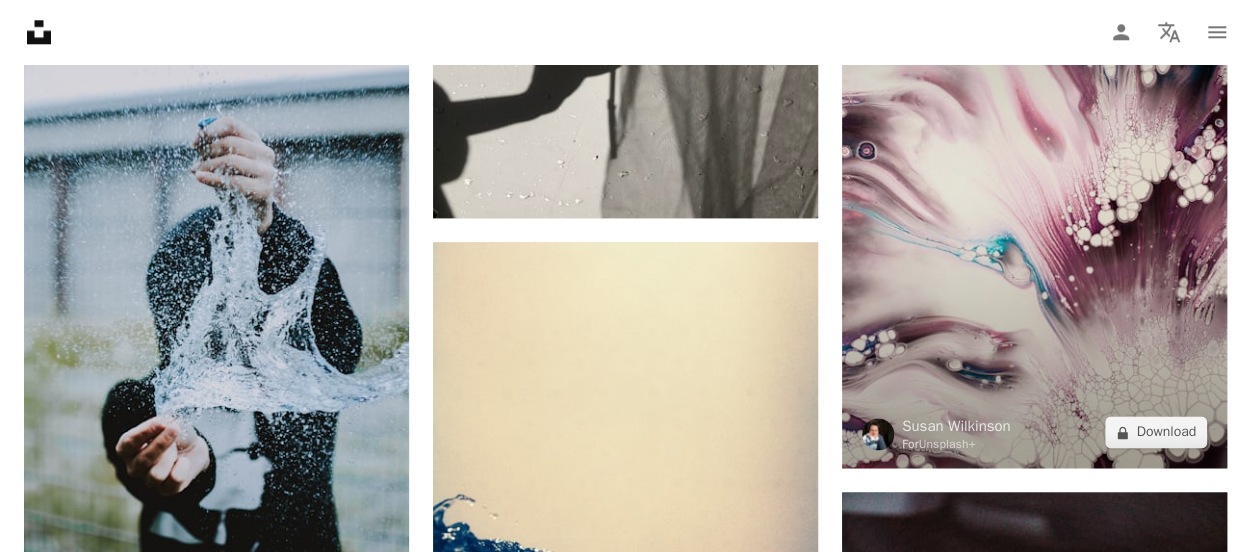 scroll, scrollTop: 4900, scrollLeft: 0, axis: vertical 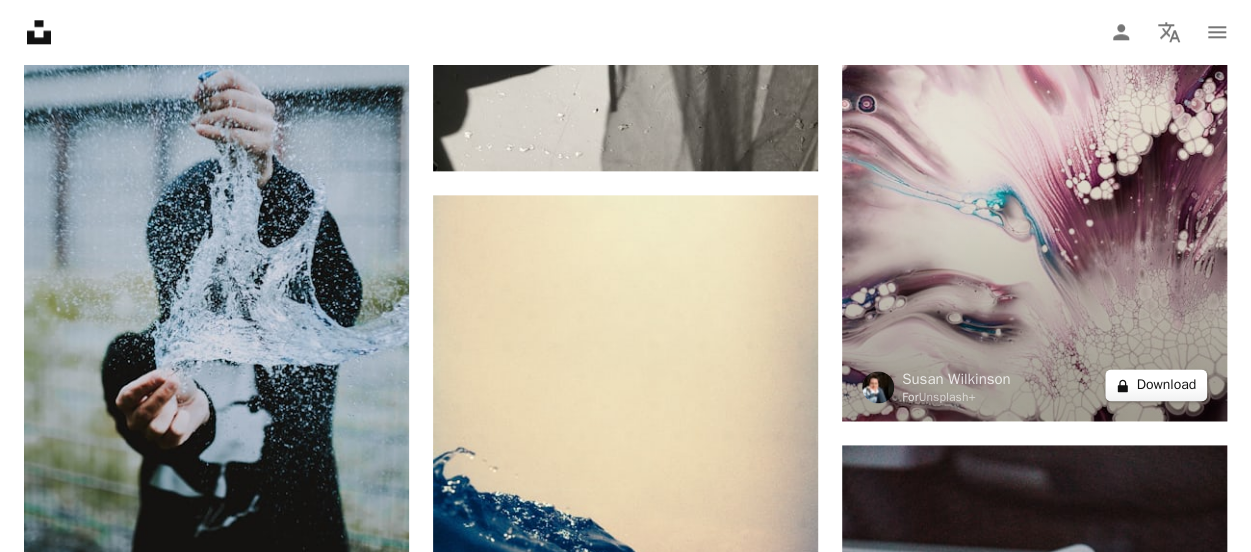 click on "A lock Download" at bounding box center [1156, 385] 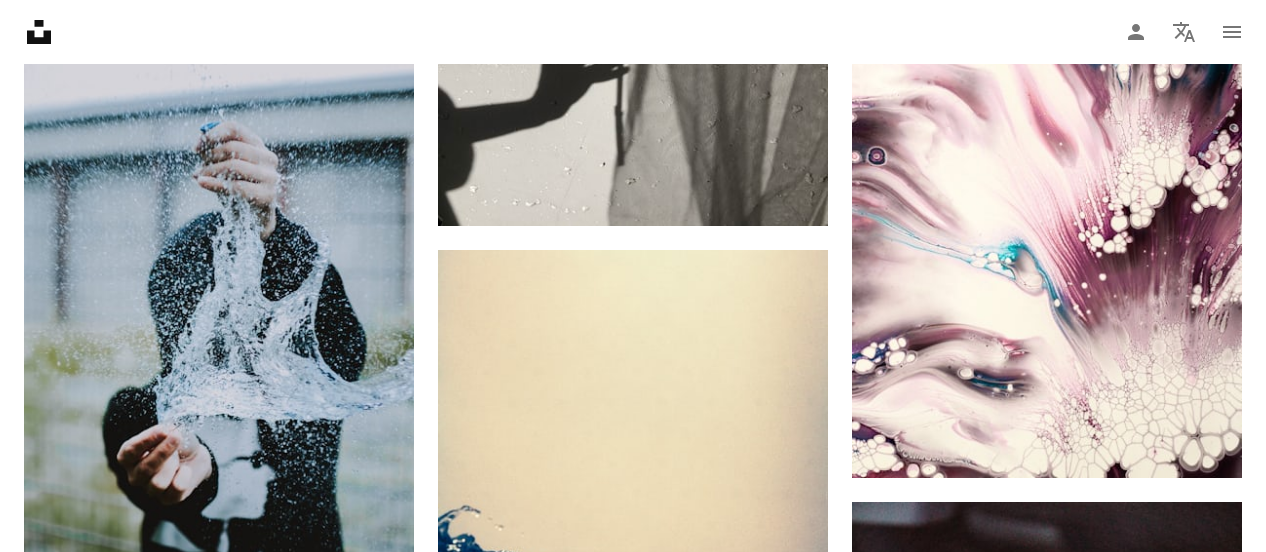 click on "An X shape" at bounding box center (20, 20) 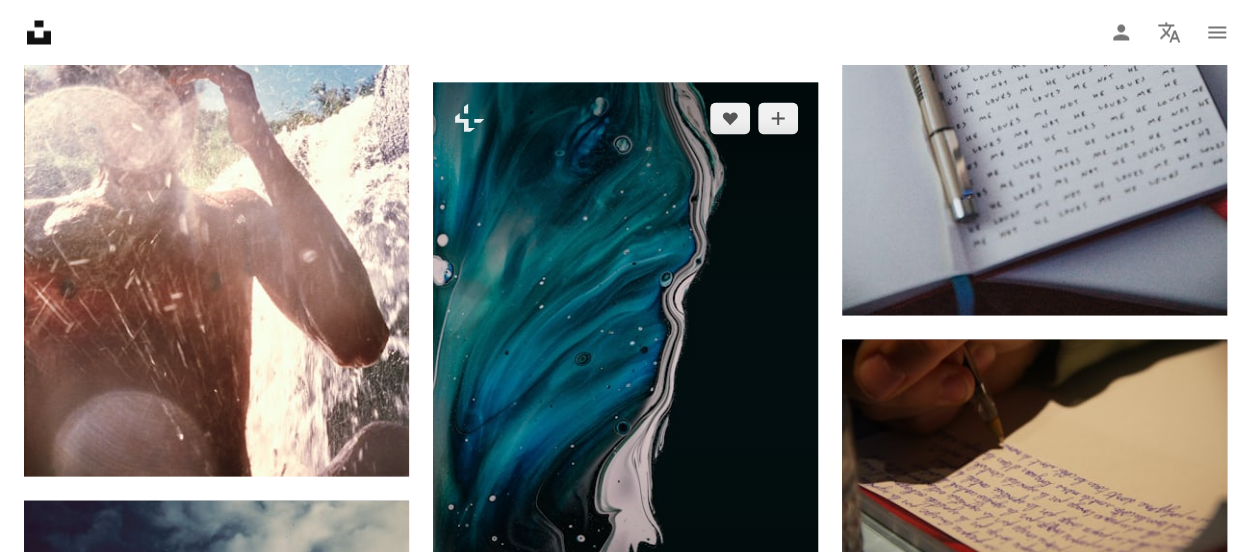 scroll, scrollTop: 5700, scrollLeft: 0, axis: vertical 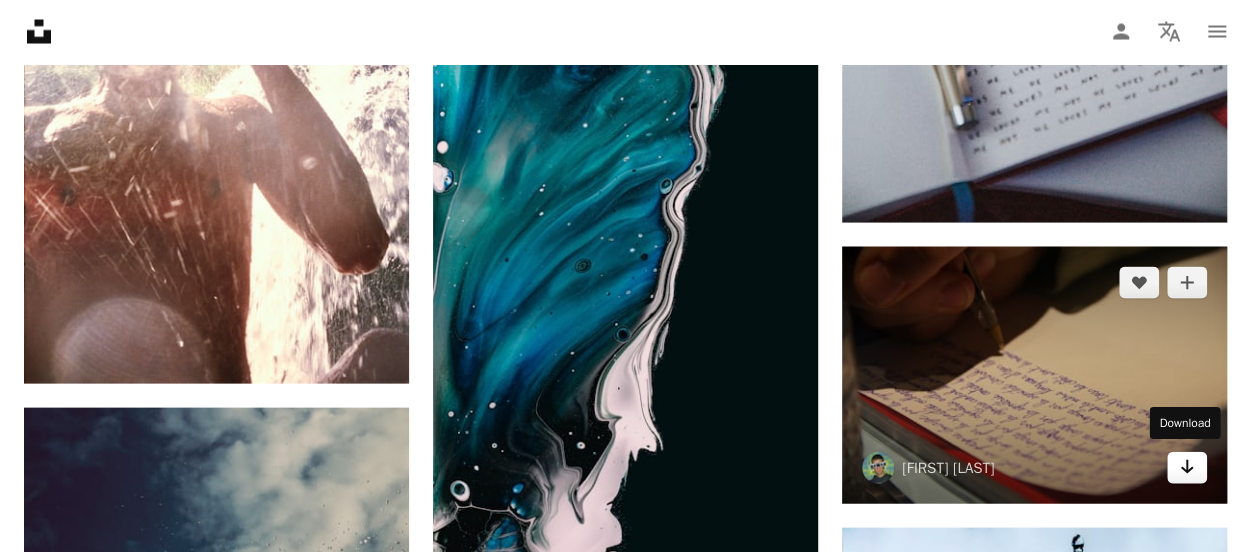 click 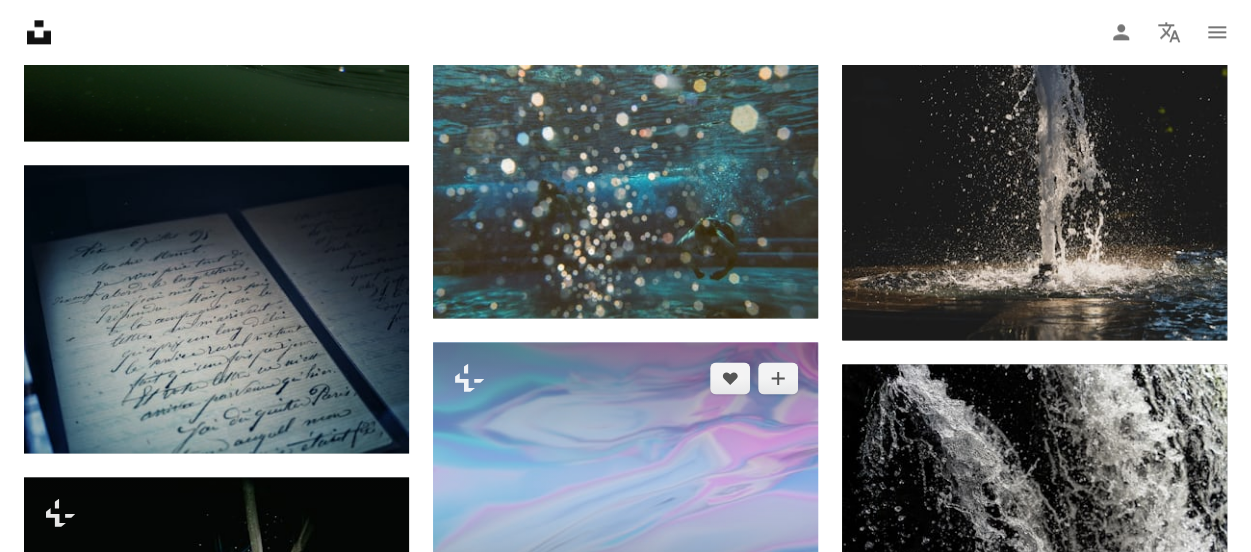 scroll, scrollTop: 8900, scrollLeft: 0, axis: vertical 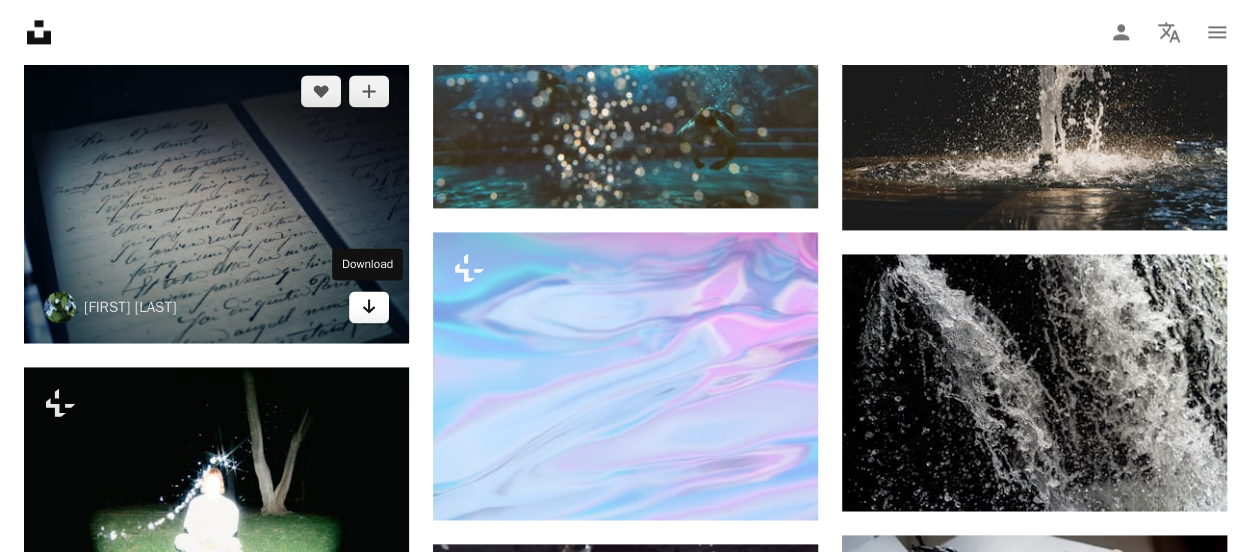 click 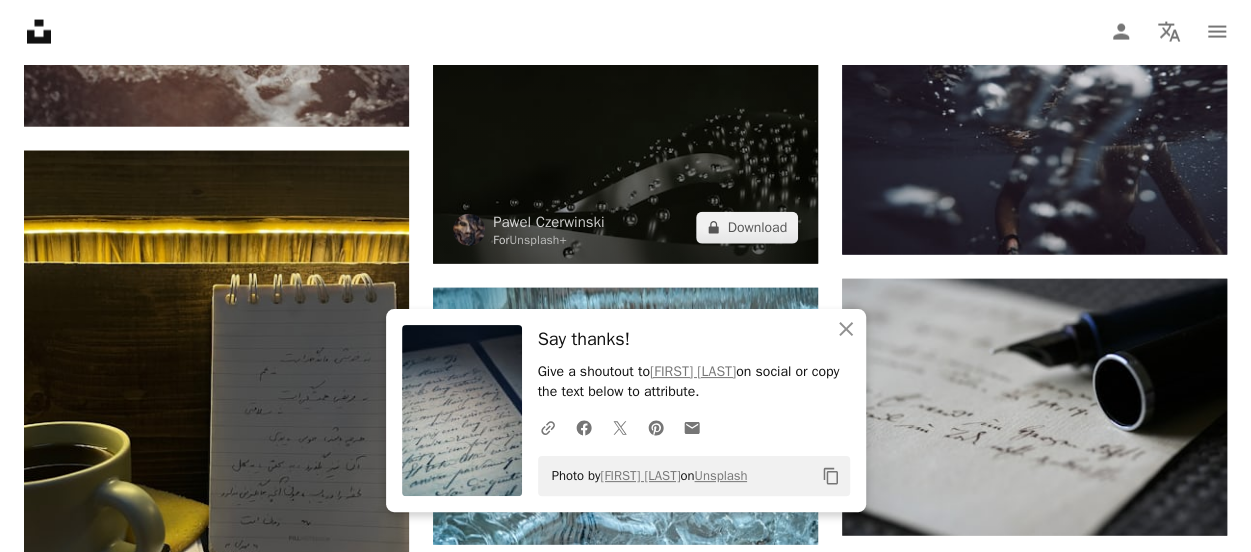 scroll, scrollTop: 9700, scrollLeft: 0, axis: vertical 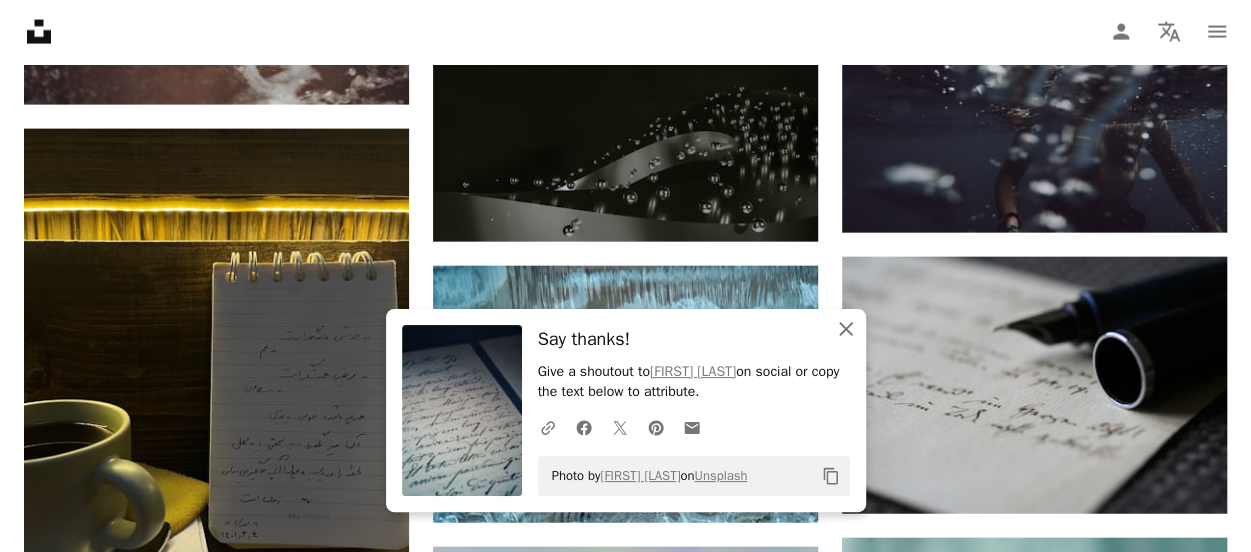 click 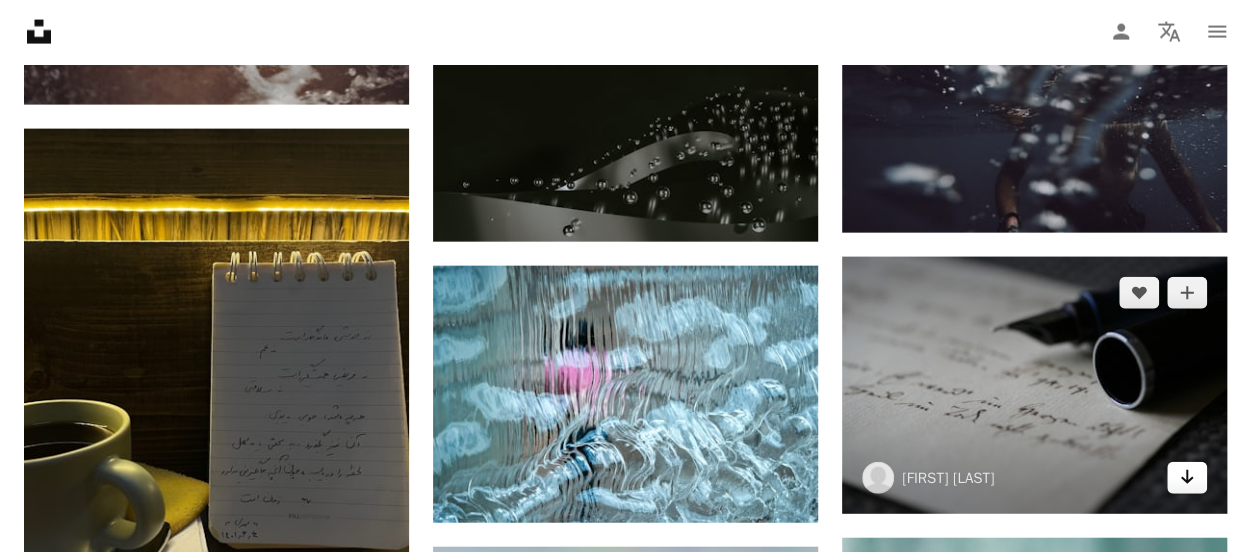 click on "Arrow pointing down" 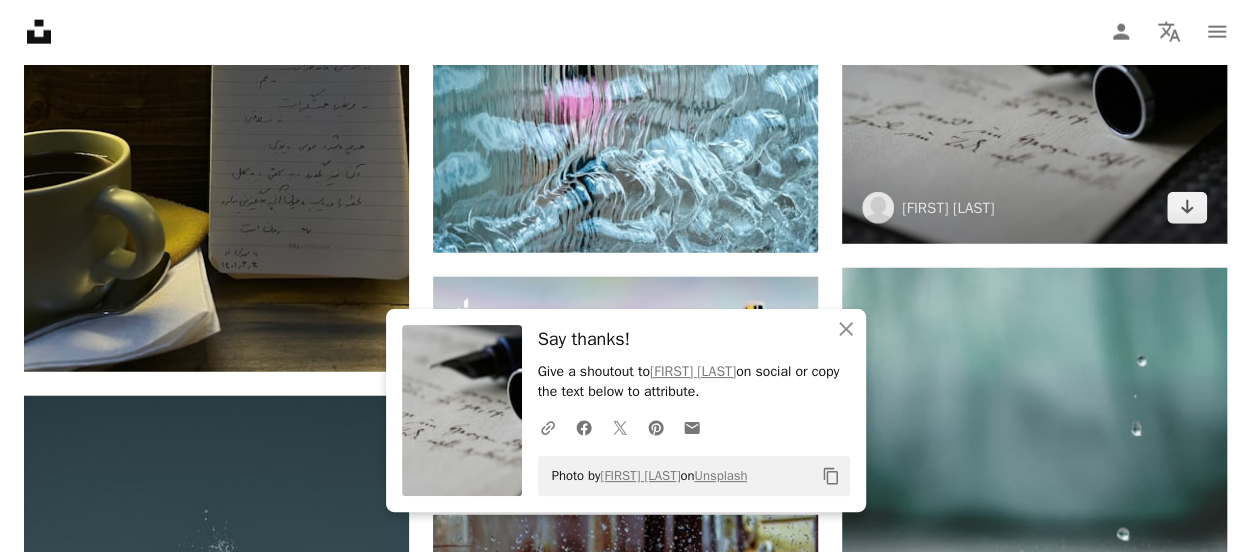 scroll, scrollTop: 10000, scrollLeft: 0, axis: vertical 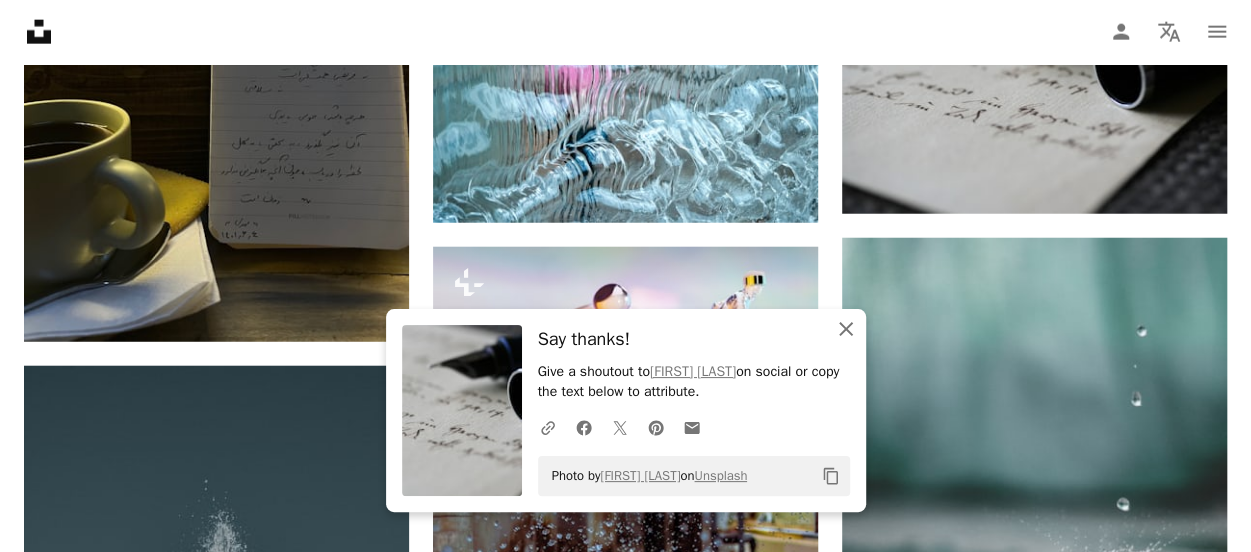 click on "An X shape" 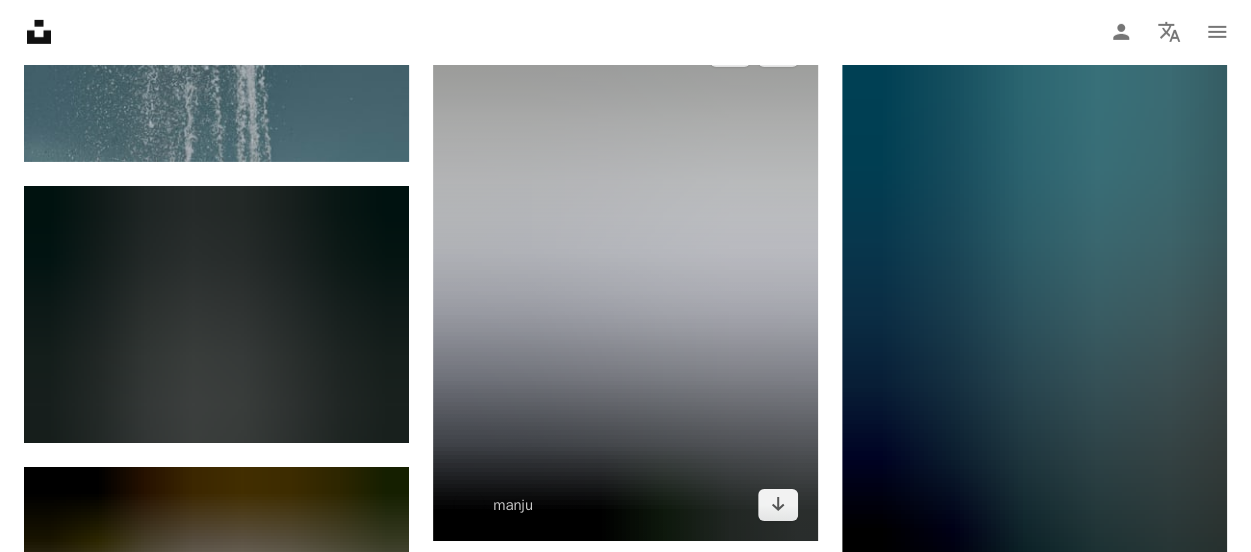 scroll, scrollTop: 10800, scrollLeft: 0, axis: vertical 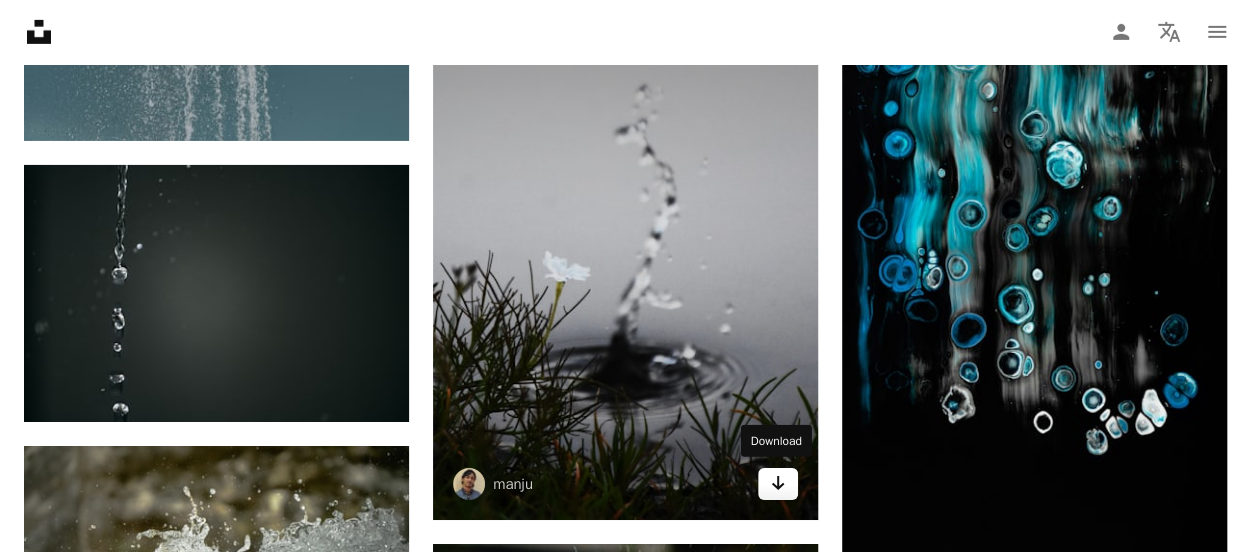 click on "Arrow pointing down" 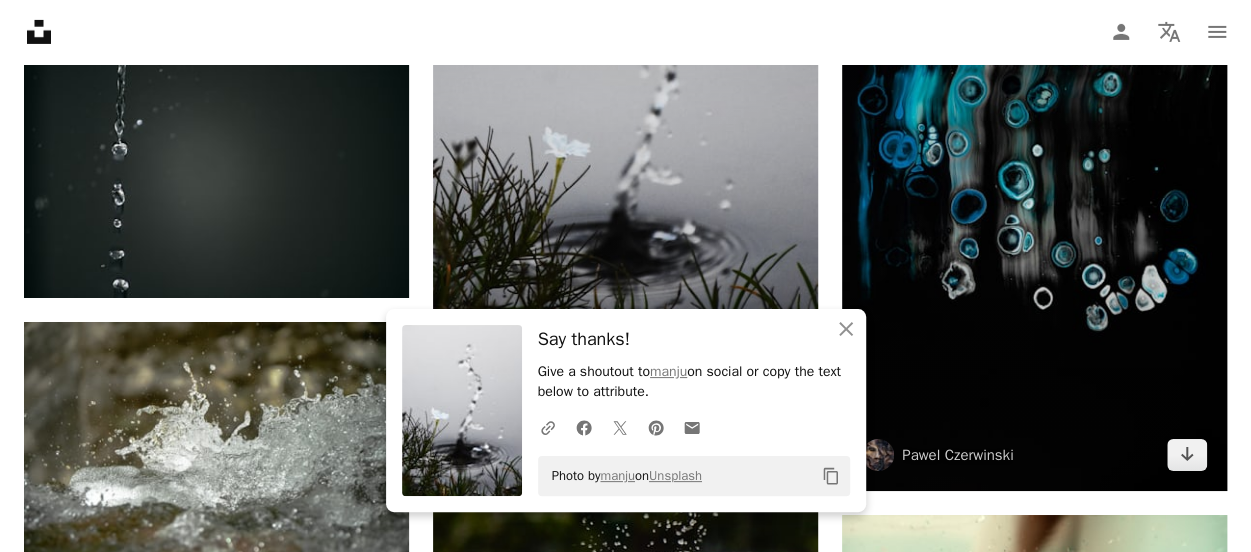 scroll, scrollTop: 11000, scrollLeft: 0, axis: vertical 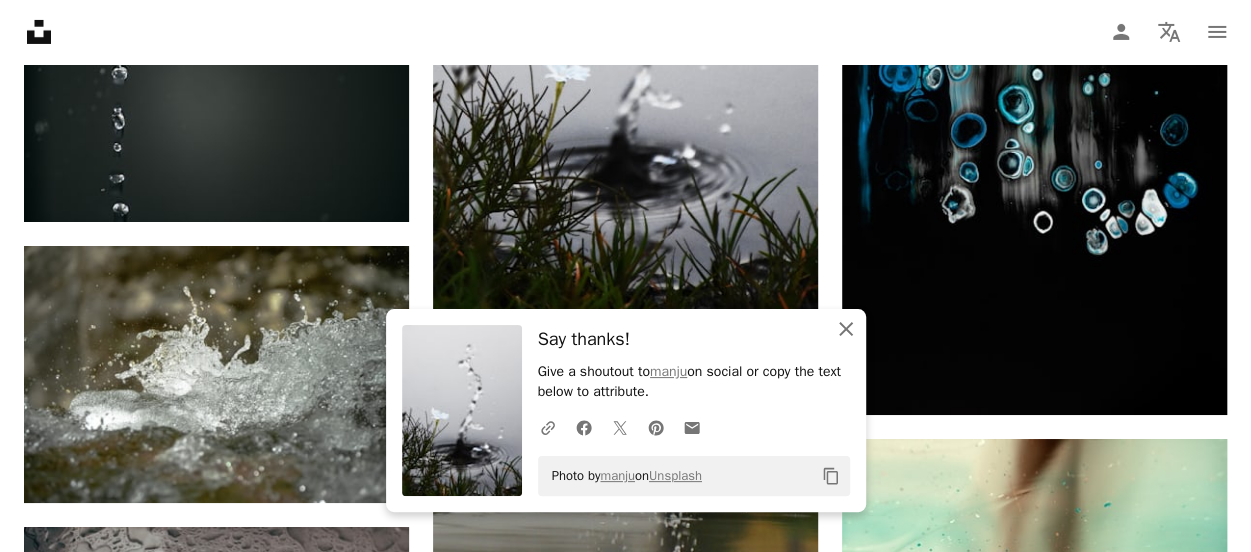 click on "An X shape" 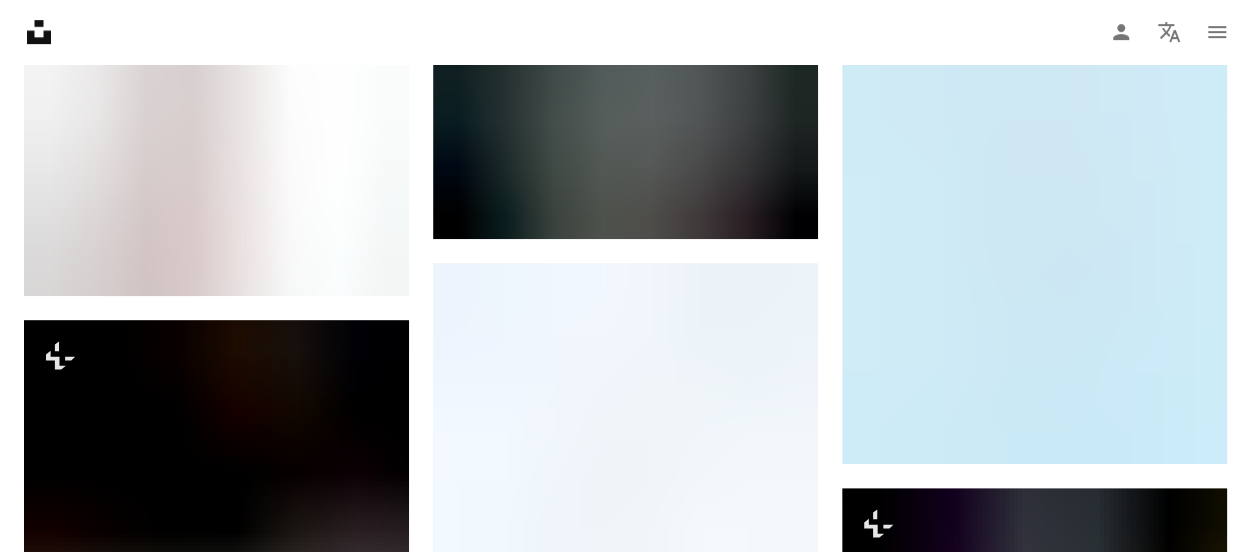 scroll, scrollTop: 11800, scrollLeft: 0, axis: vertical 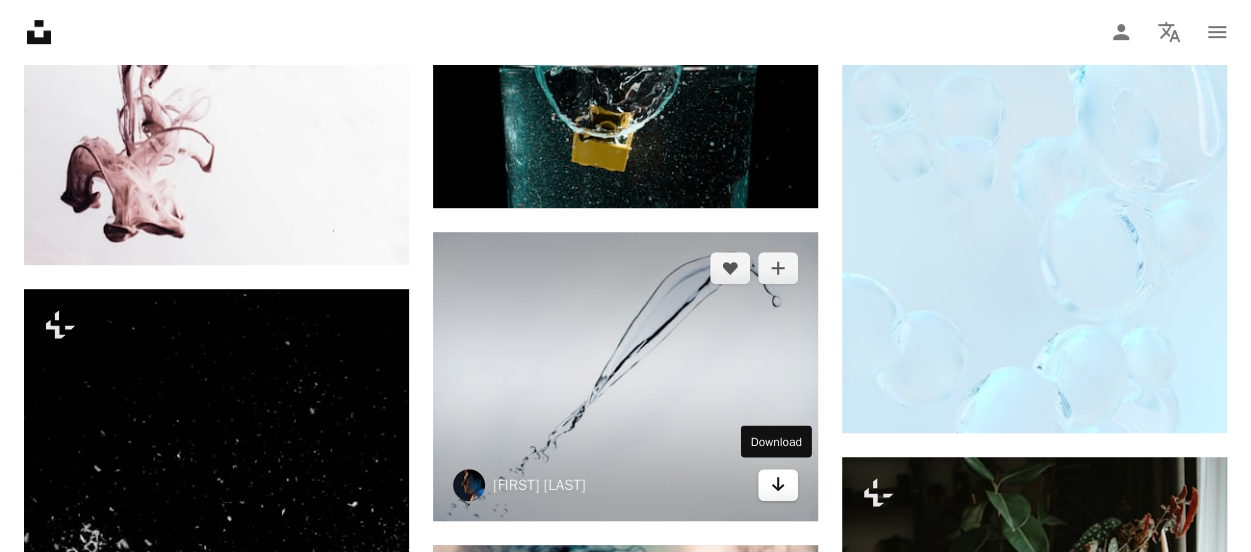 click on "Arrow pointing down" 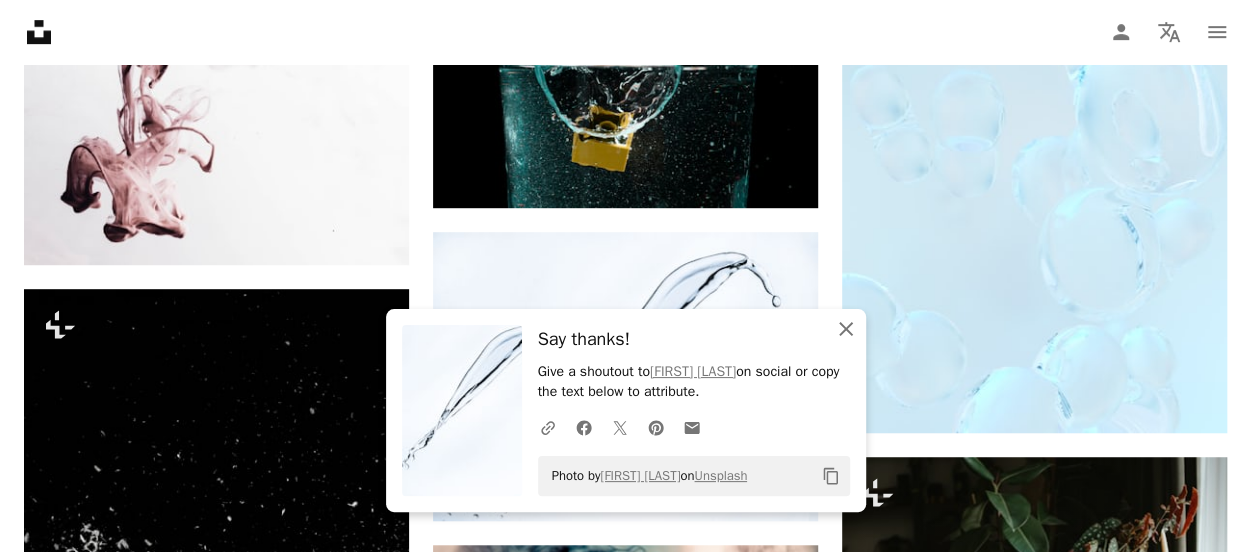 click 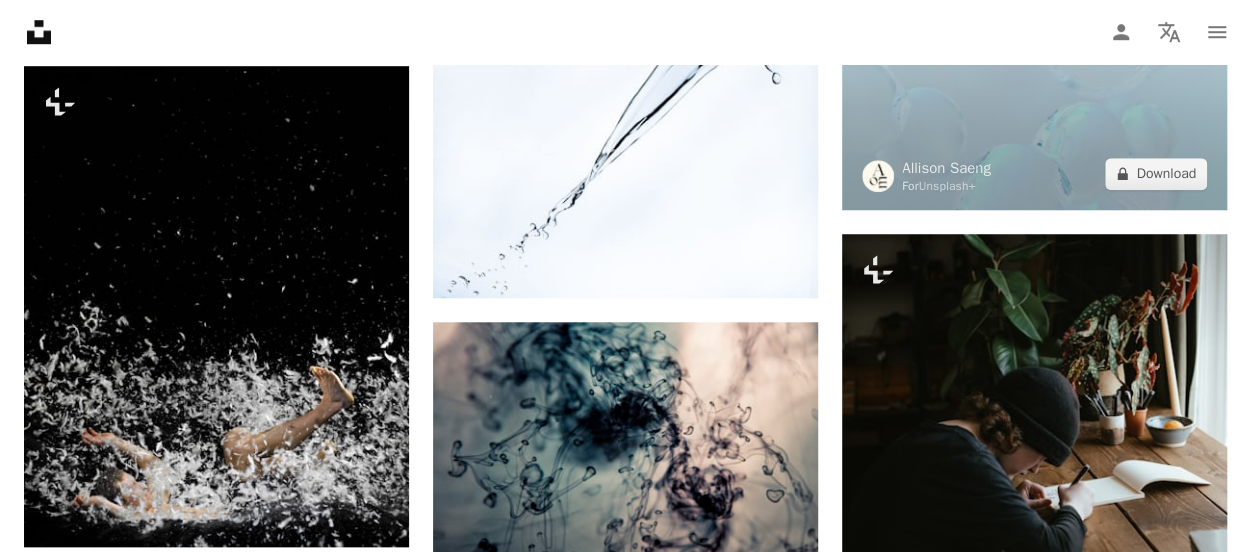 scroll, scrollTop: 12100, scrollLeft: 0, axis: vertical 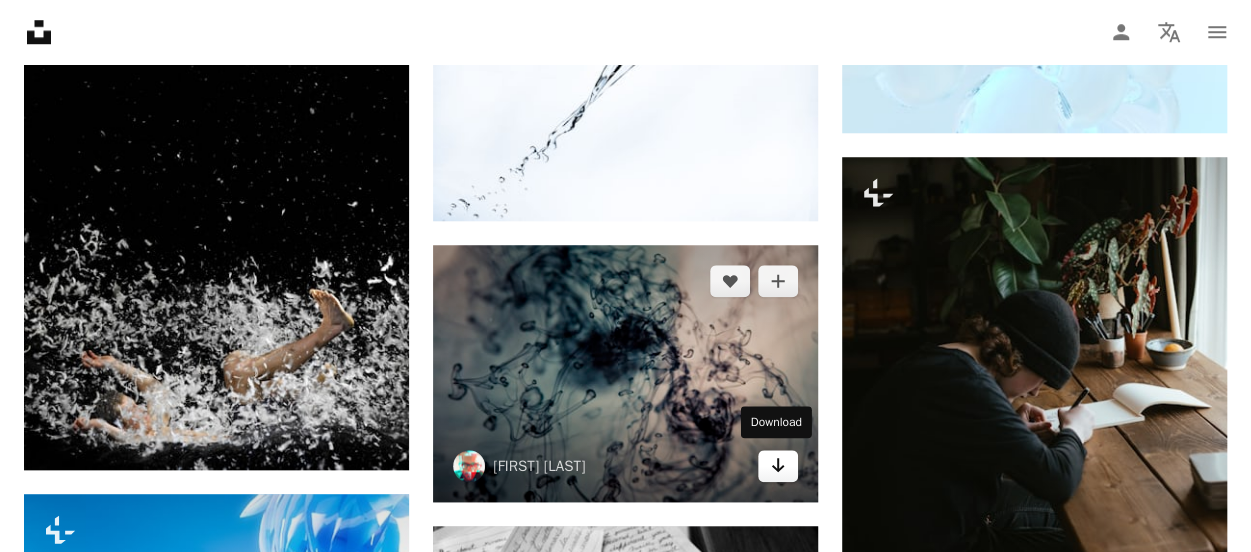 click on "Arrow pointing down" 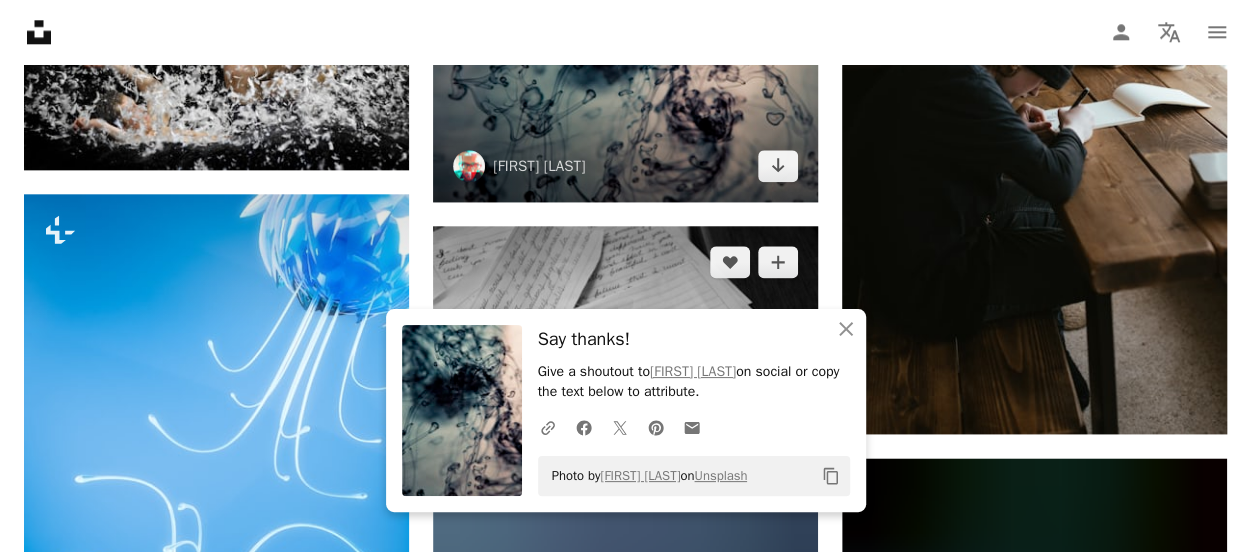 scroll, scrollTop: 12500, scrollLeft: 0, axis: vertical 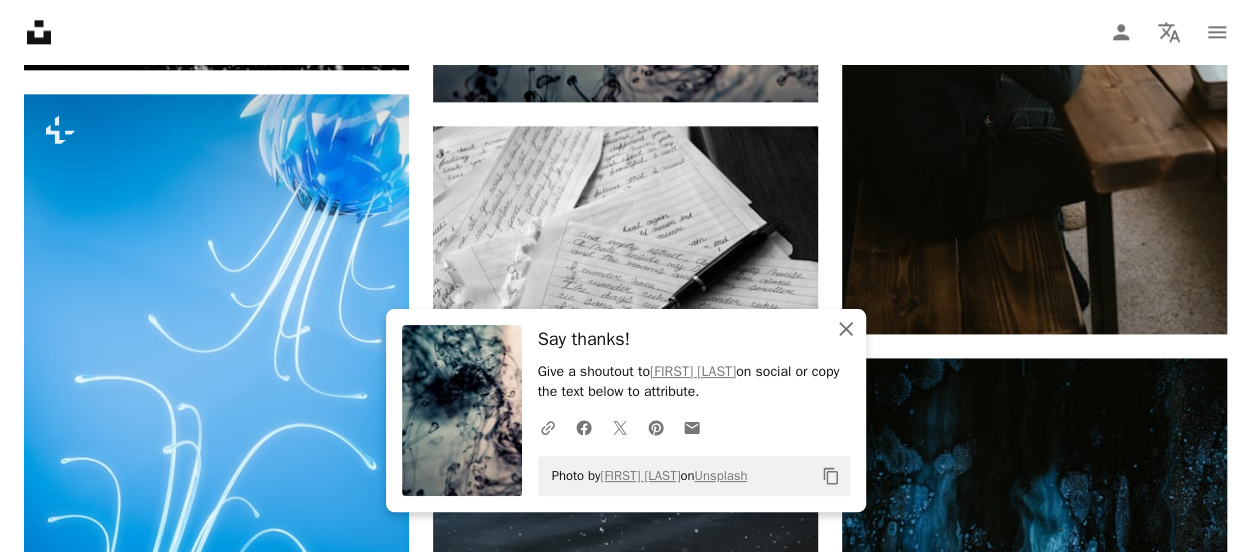 click on "An X shape" 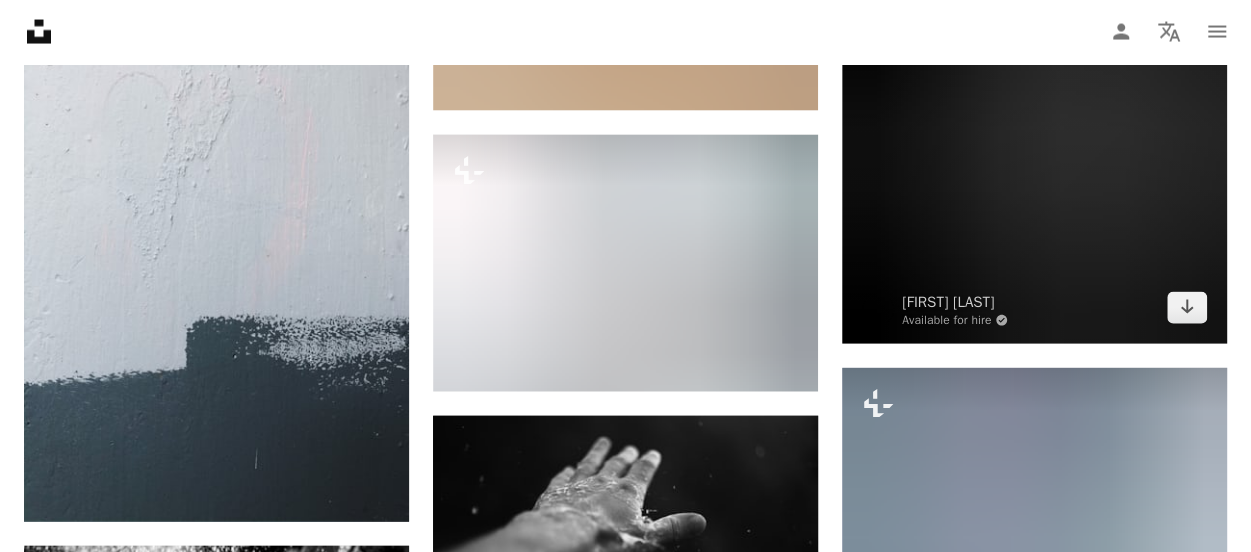 scroll, scrollTop: 13300, scrollLeft: 0, axis: vertical 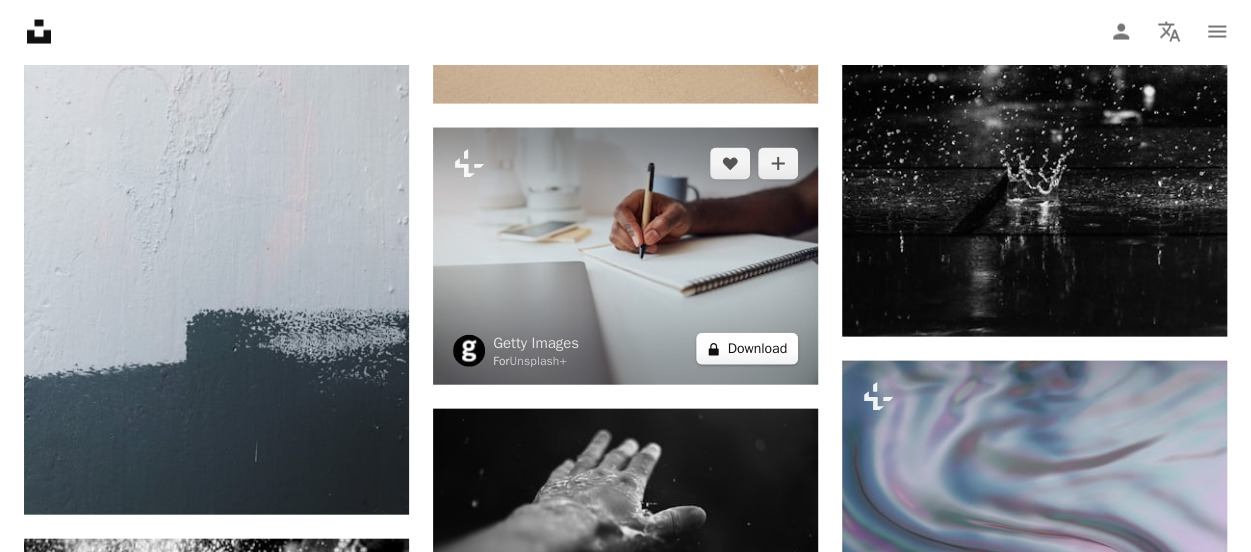 click on "A lock Download" at bounding box center (747, 349) 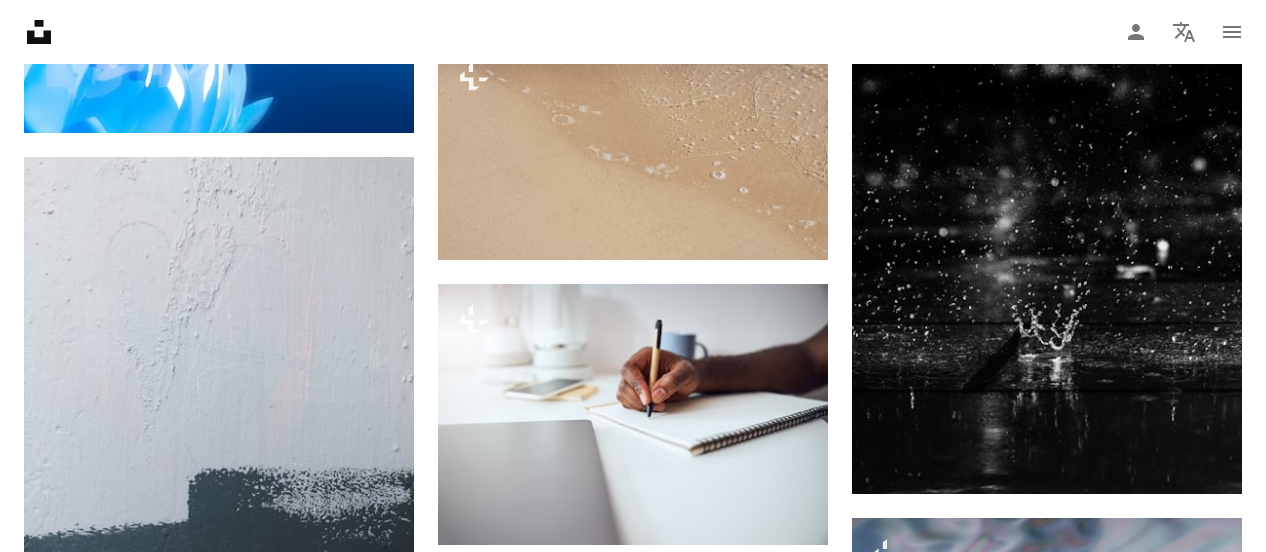 drag, startPoint x: 16, startPoint y: 19, endPoint x: 416, endPoint y: 223, distance: 449.0167 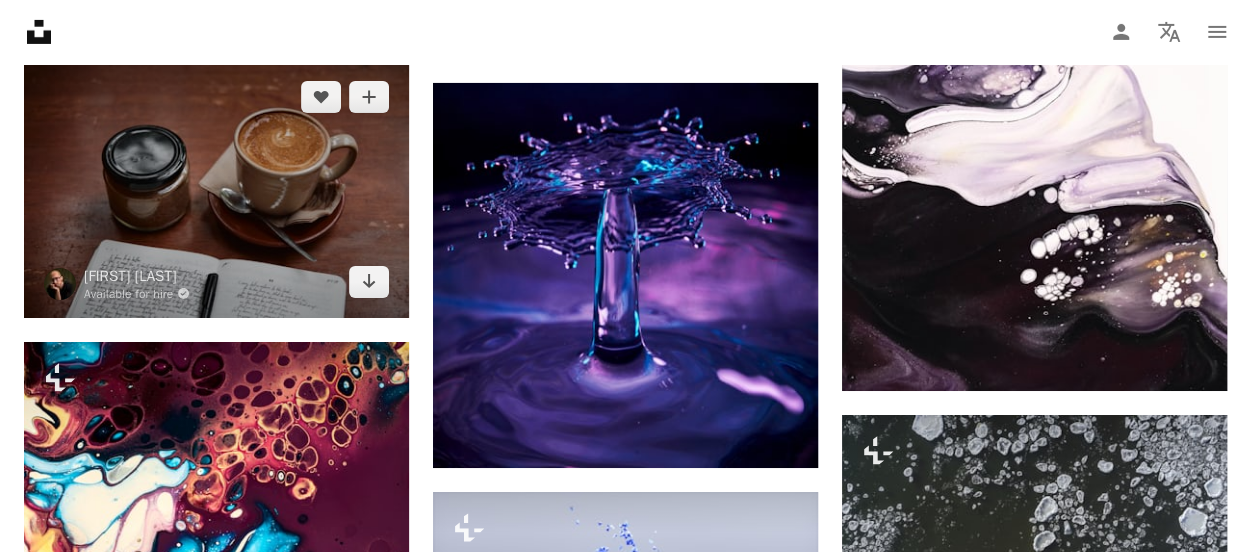 scroll, scrollTop: 18400, scrollLeft: 0, axis: vertical 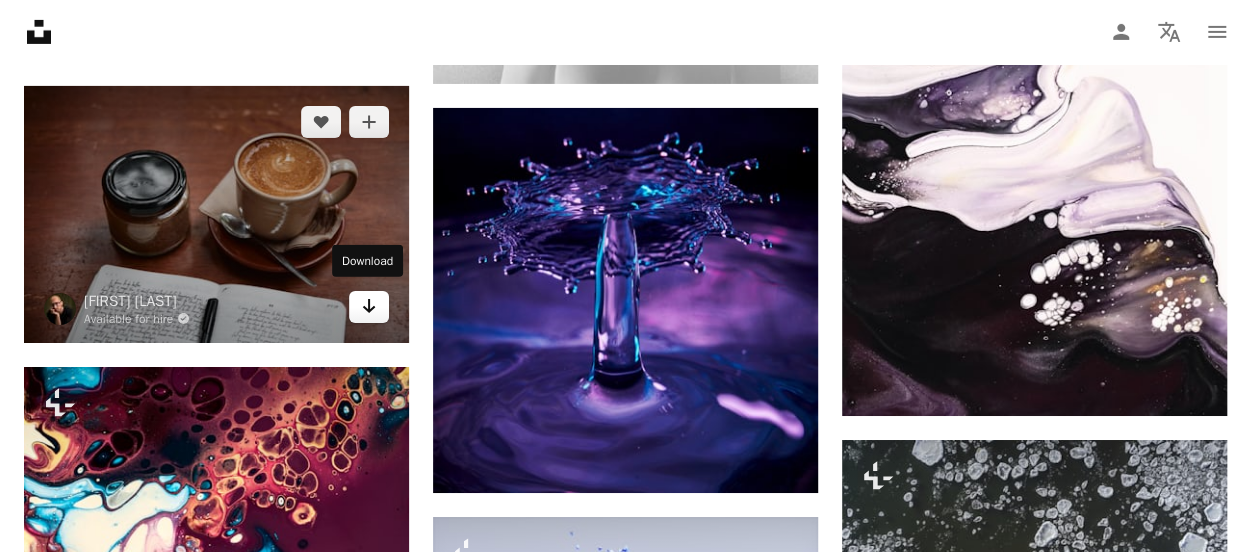click 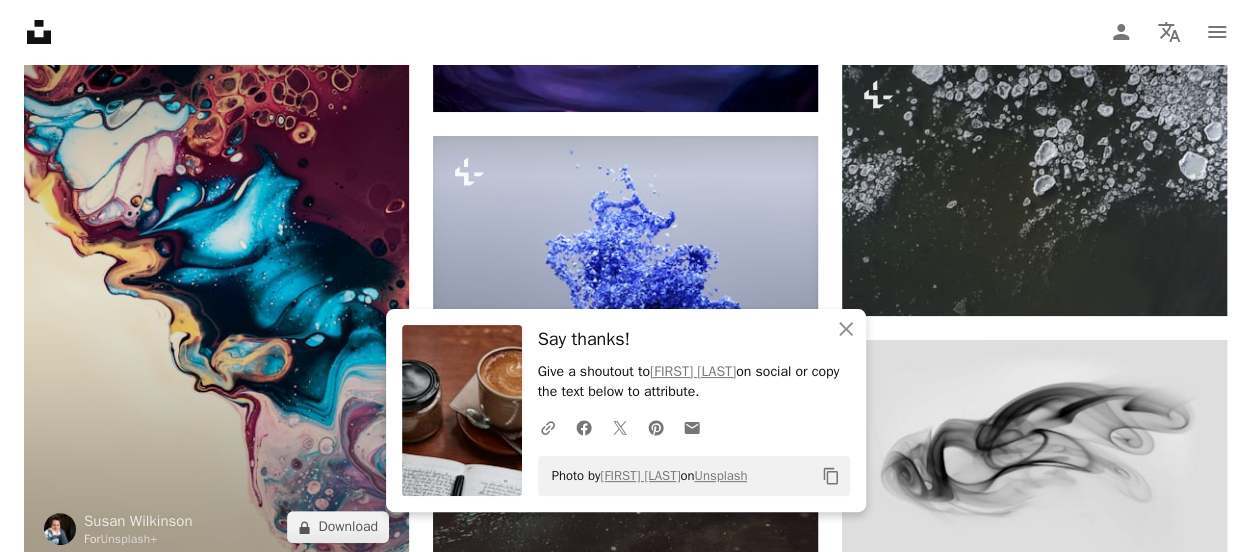 scroll, scrollTop: 18800, scrollLeft: 0, axis: vertical 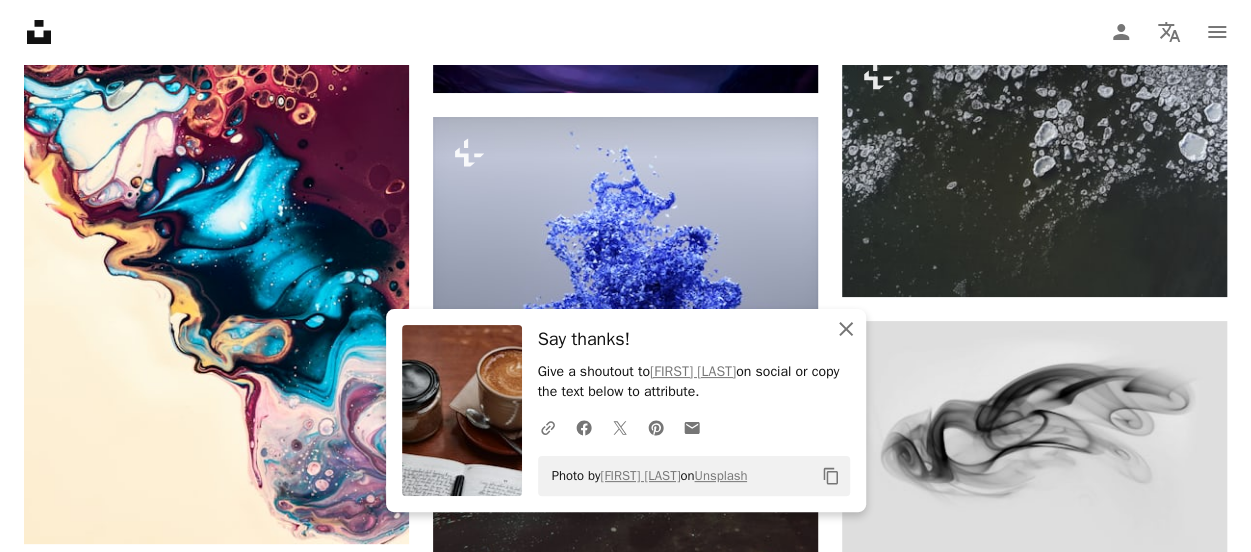 click on "An X shape" 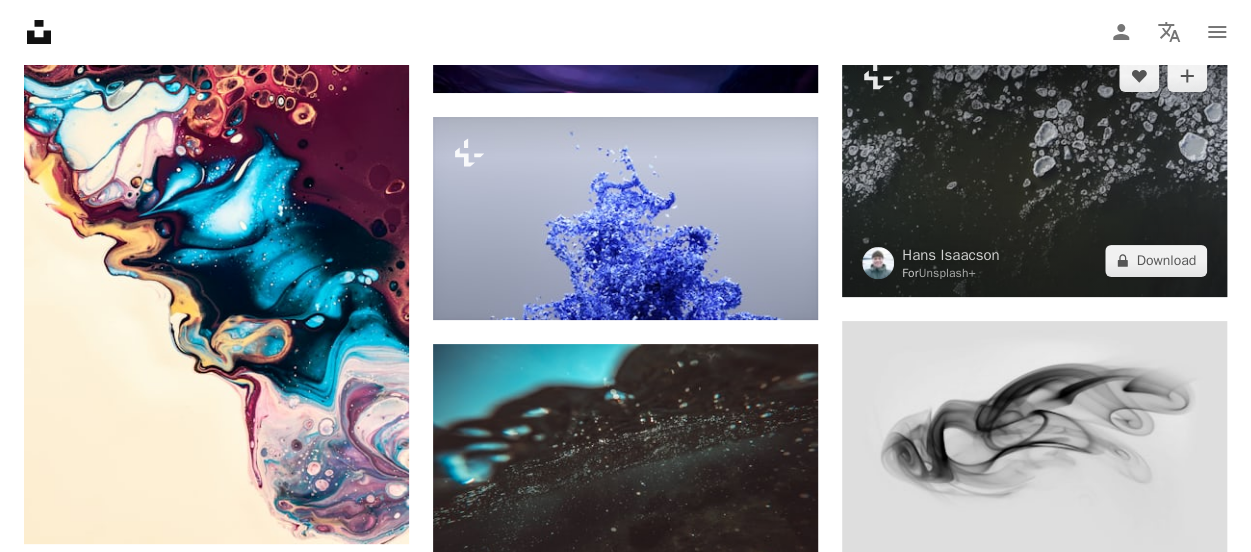 scroll, scrollTop: 18900, scrollLeft: 0, axis: vertical 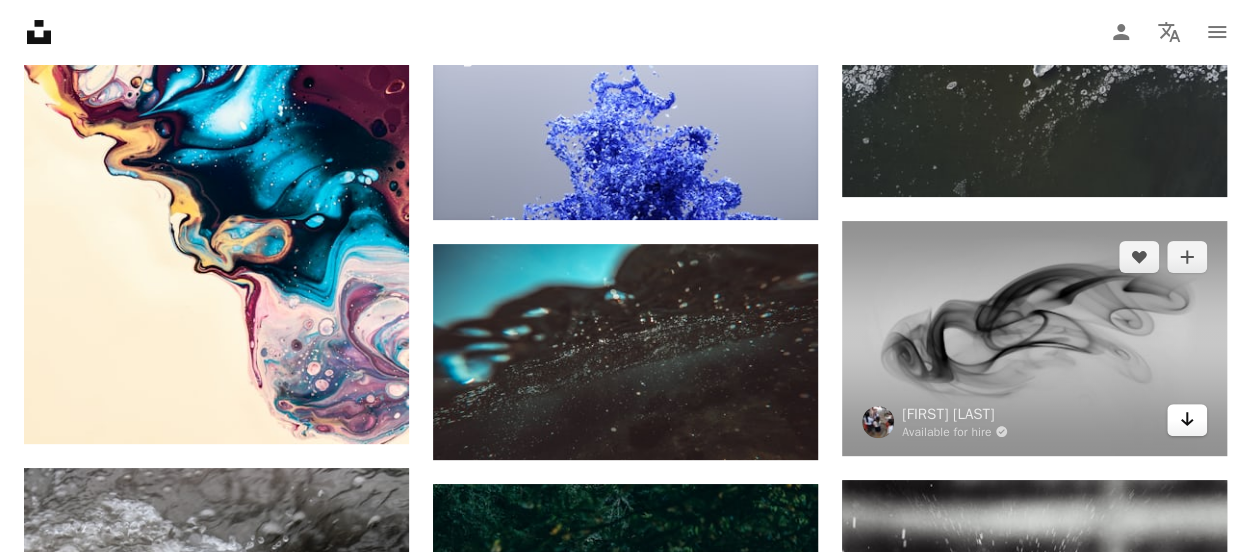 click on "Arrow pointing down" 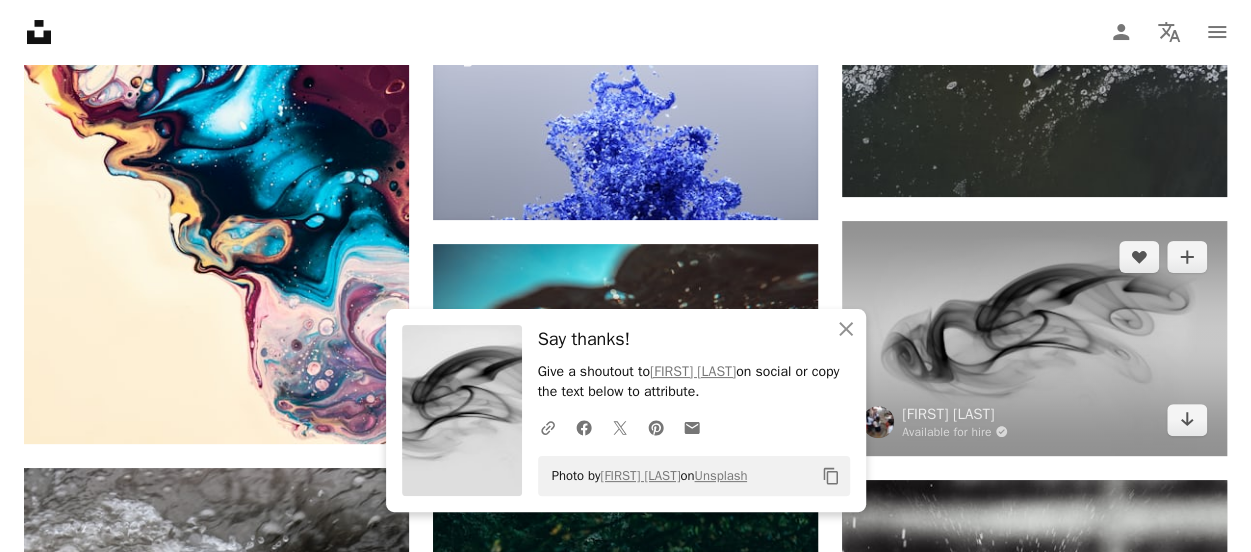 scroll, scrollTop: 19000, scrollLeft: 0, axis: vertical 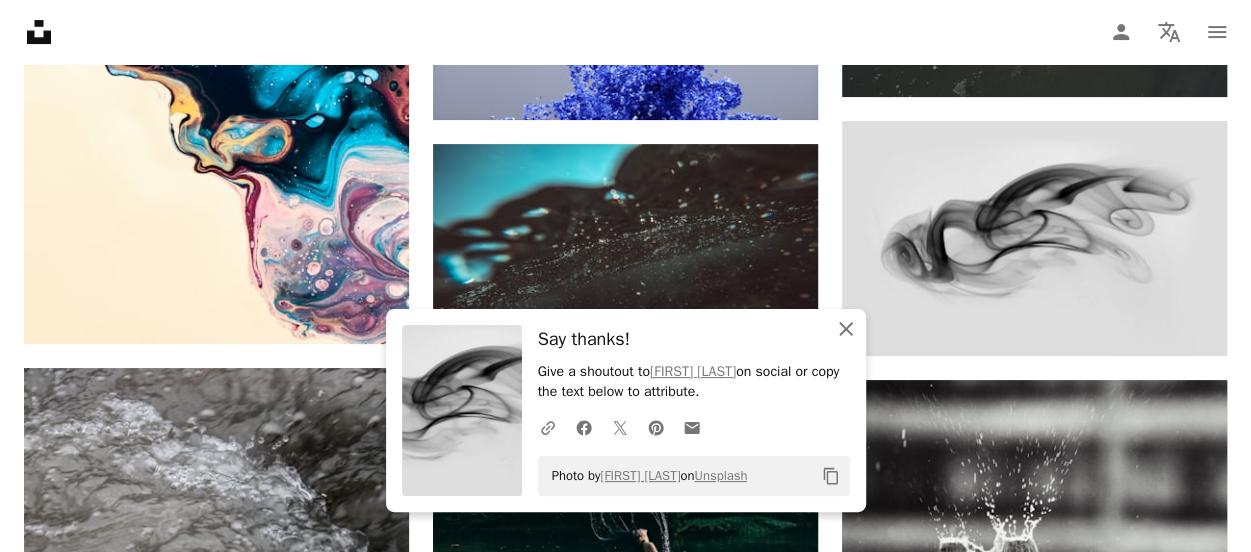 click 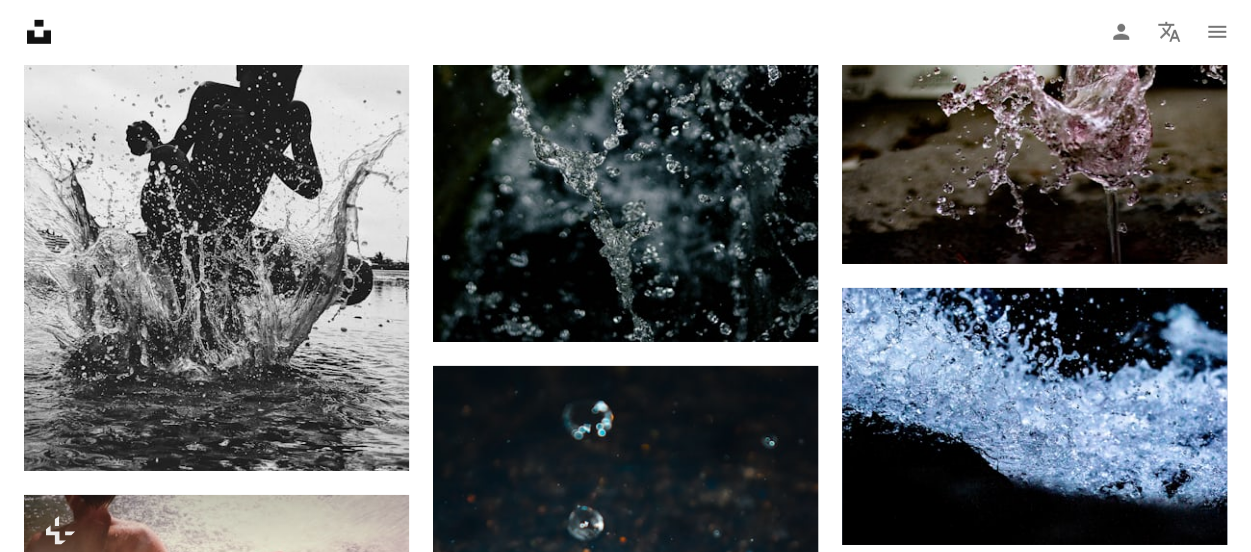 scroll, scrollTop: 22000, scrollLeft: 0, axis: vertical 